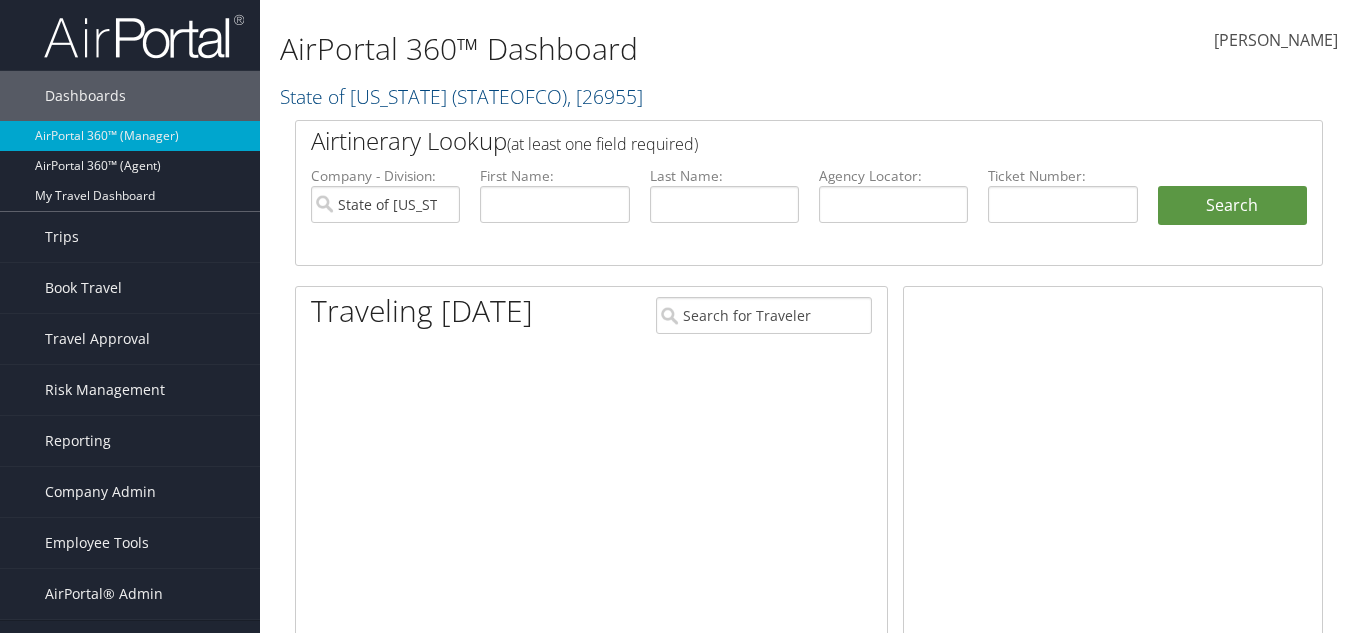 scroll, scrollTop: 0, scrollLeft: 0, axis: both 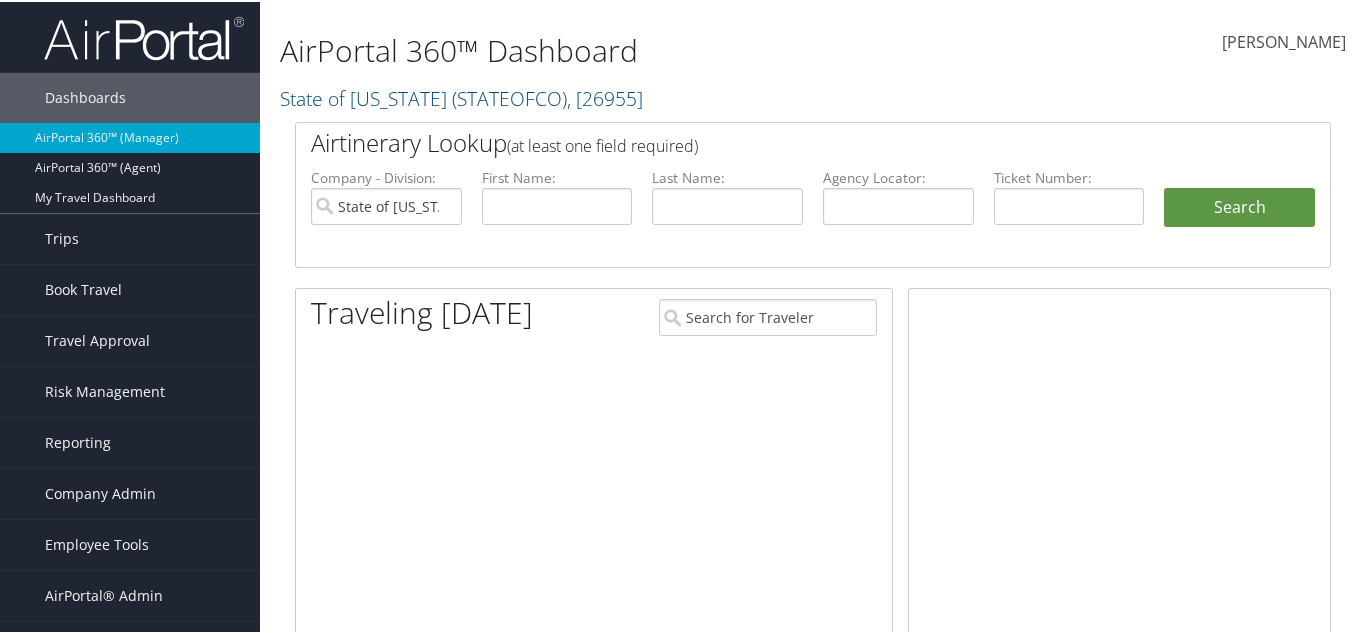 click on "AirPortal 360™ (Agent)" at bounding box center [130, 166] 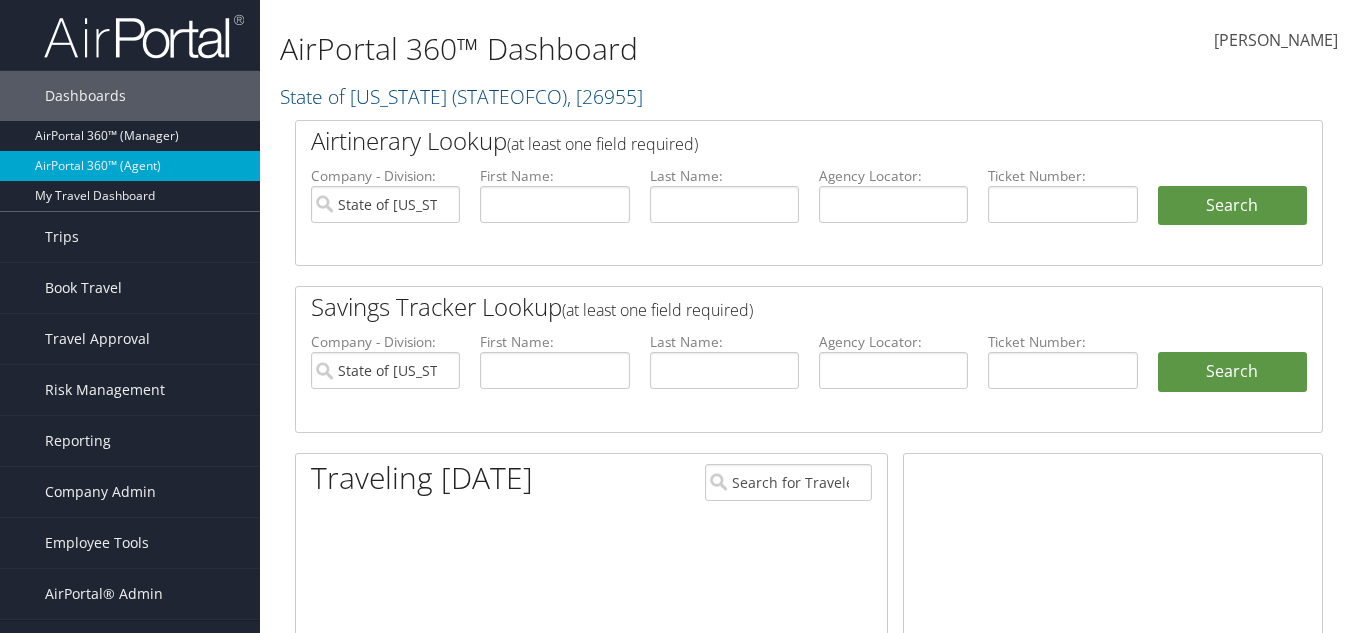 scroll, scrollTop: 0, scrollLeft: 0, axis: both 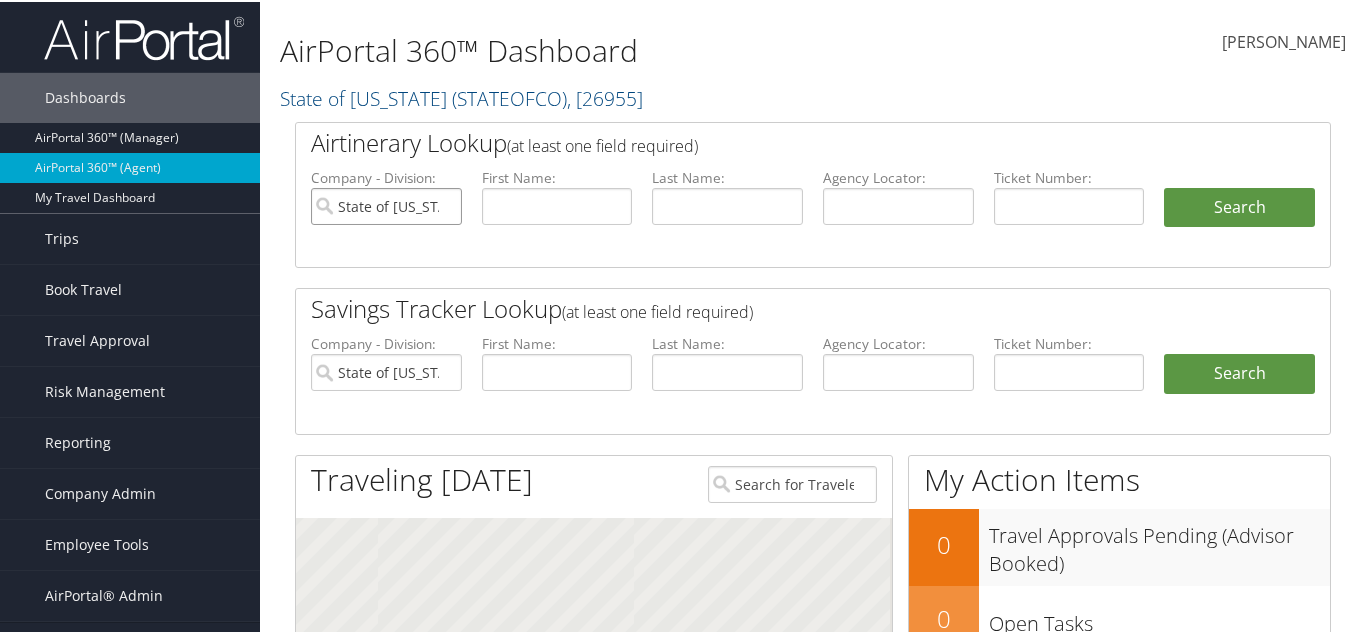 click on "State of [US_STATE]" at bounding box center (386, 204) 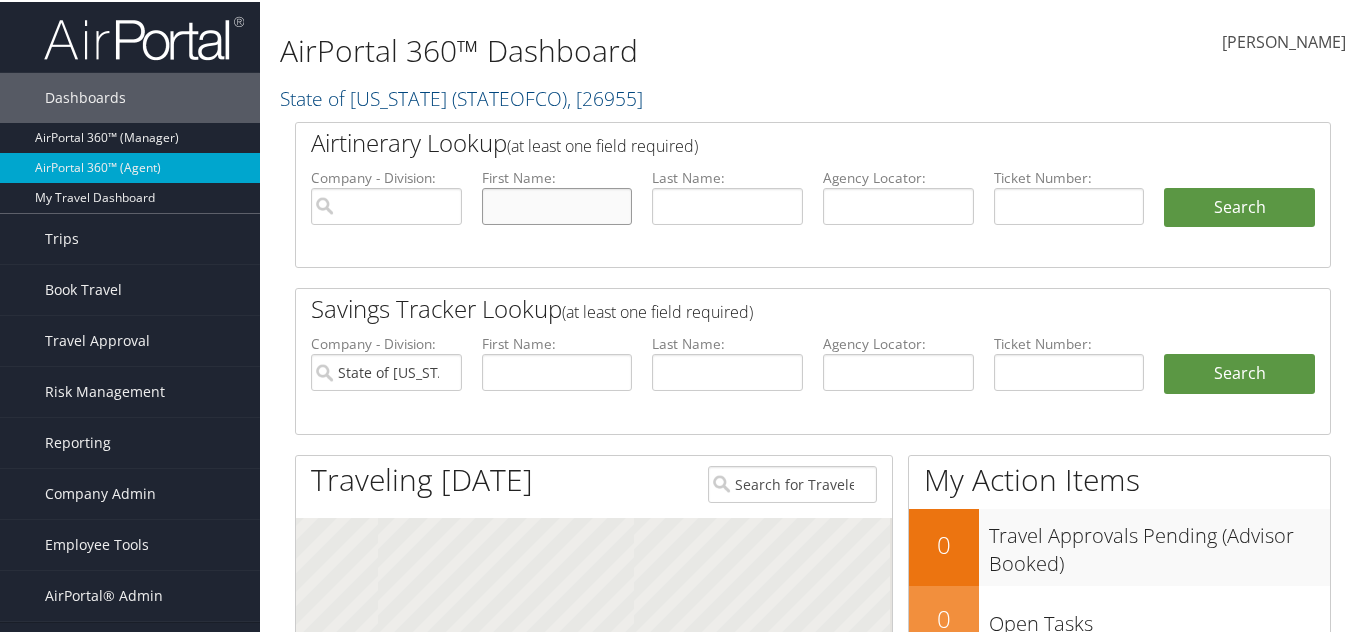 click at bounding box center [557, 204] 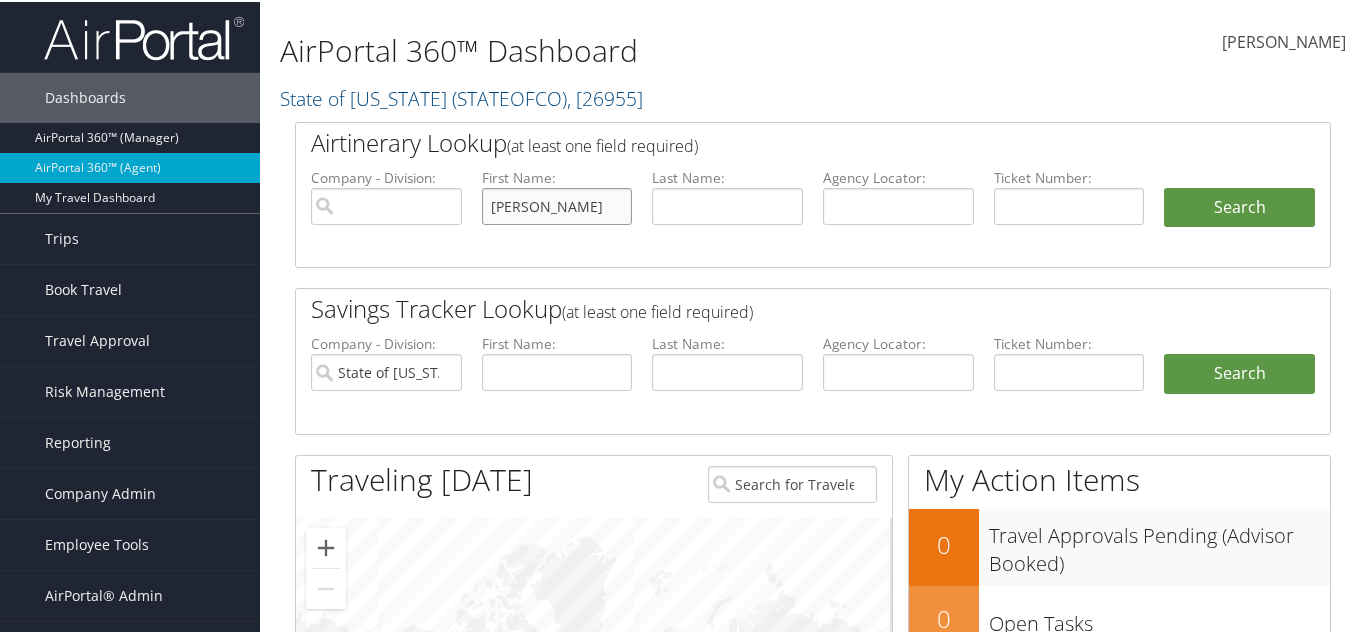 type on "john" 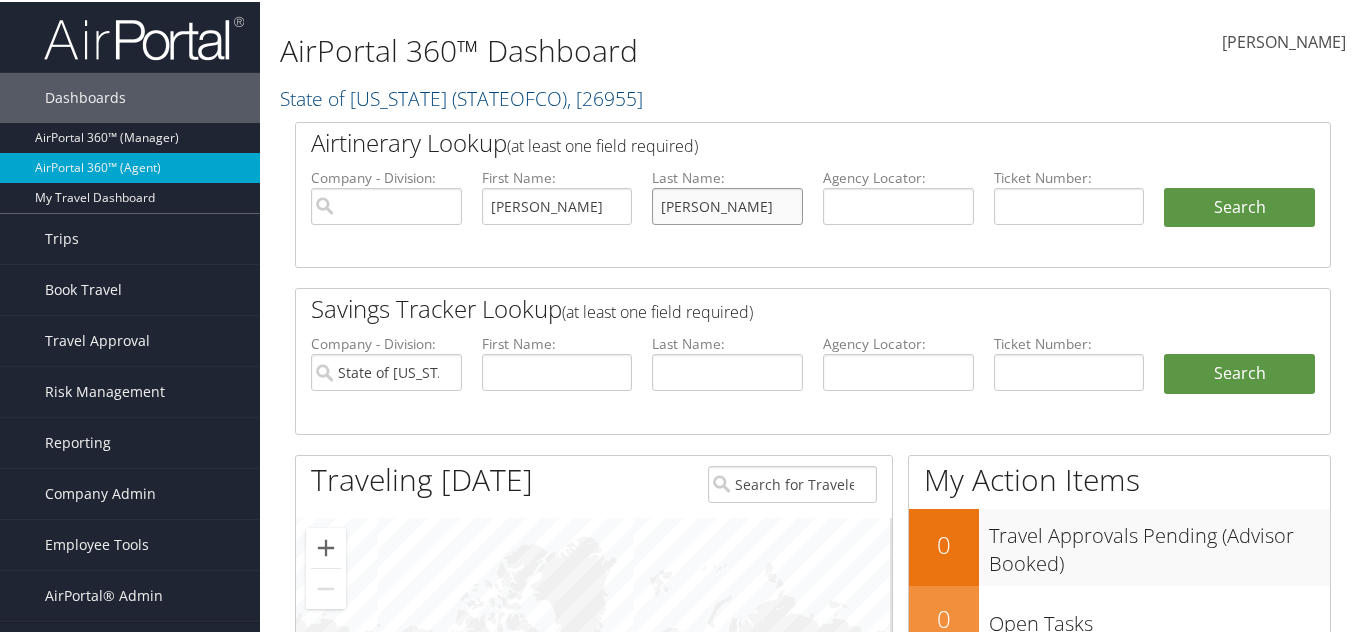 type on "cole" 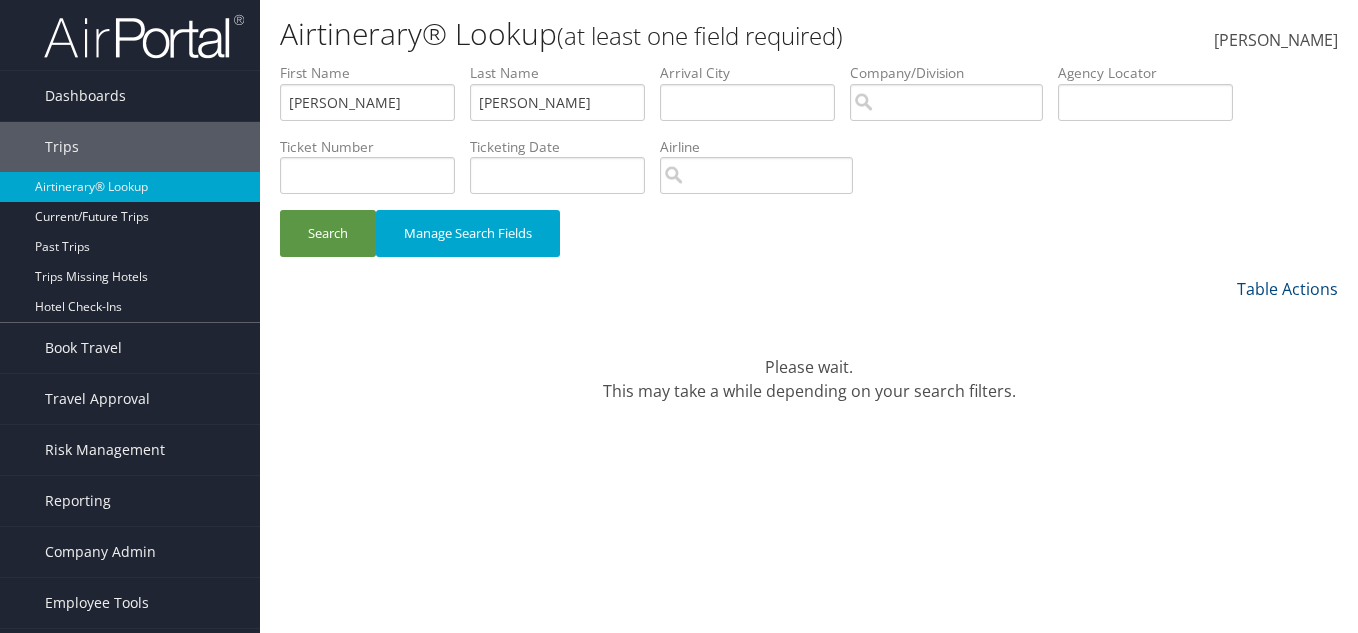 scroll, scrollTop: 0, scrollLeft: 0, axis: both 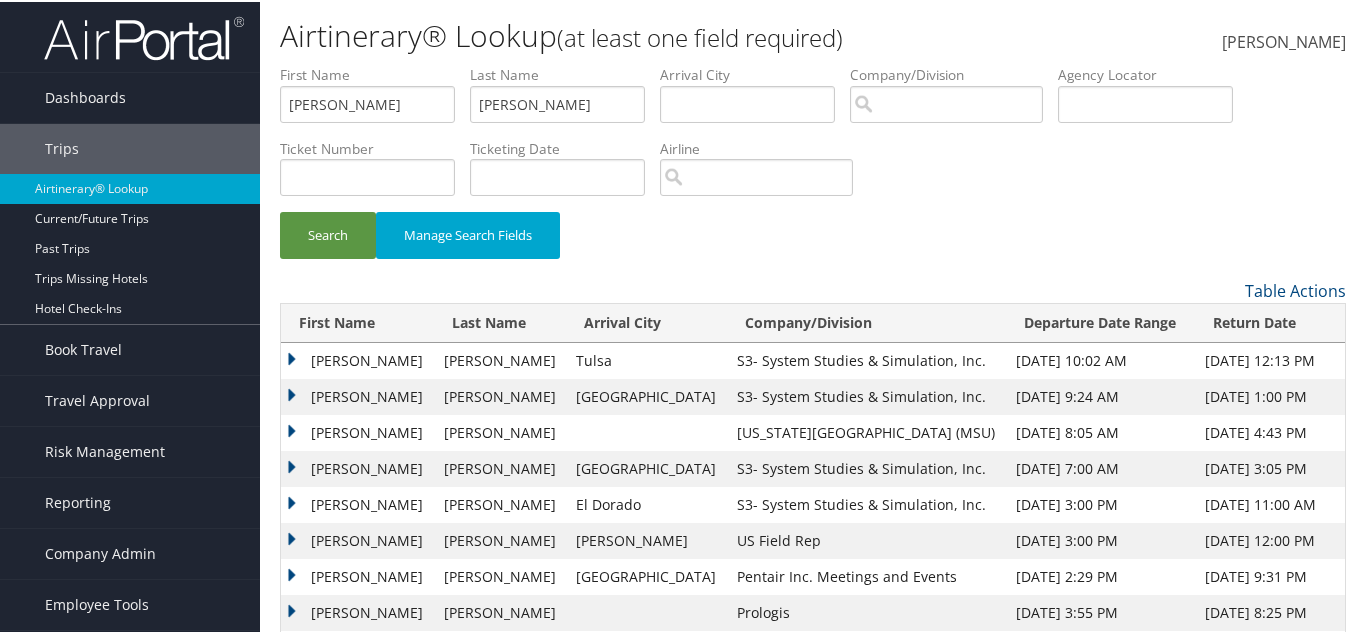 click on "[PERSON_NAME]" at bounding box center (357, 359) 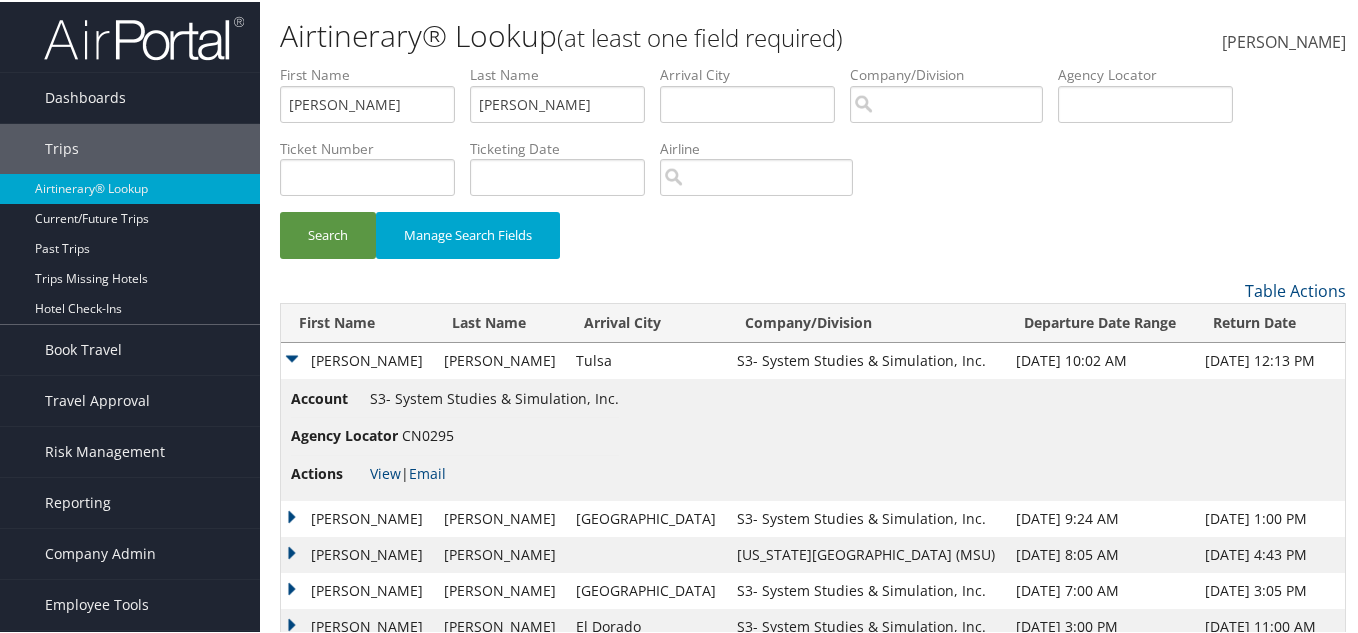 click on "CN0295" at bounding box center (428, 433) 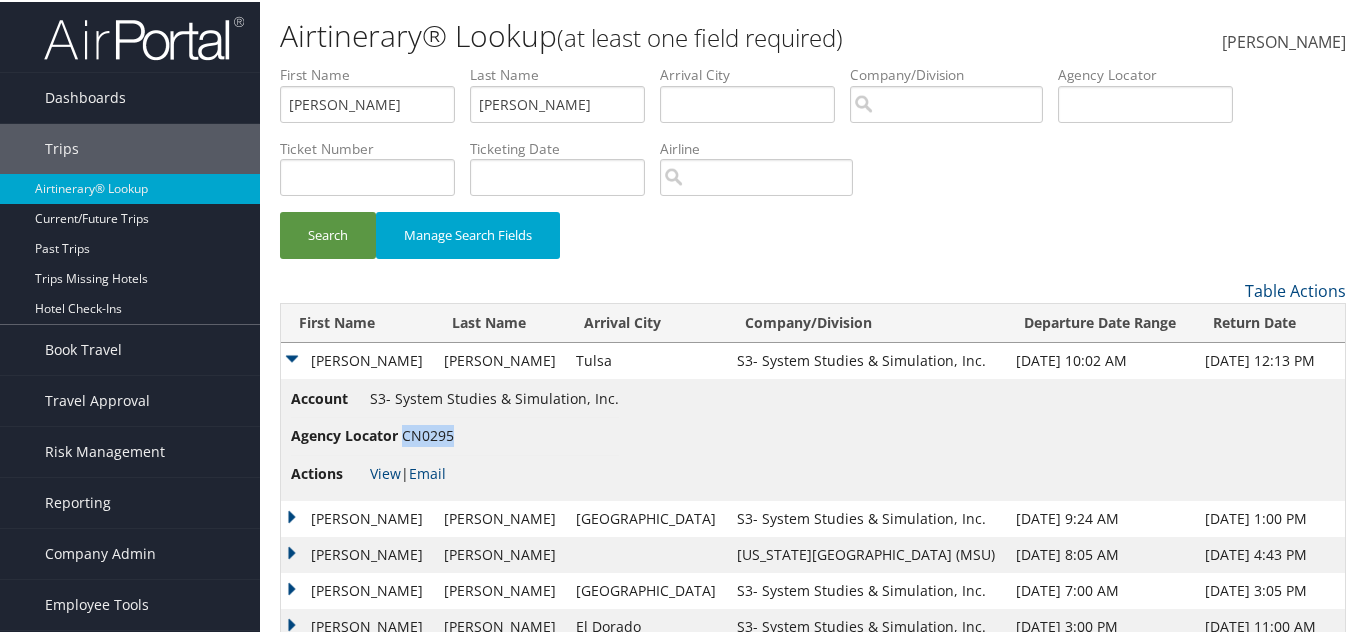 click on "CN0295" at bounding box center (428, 433) 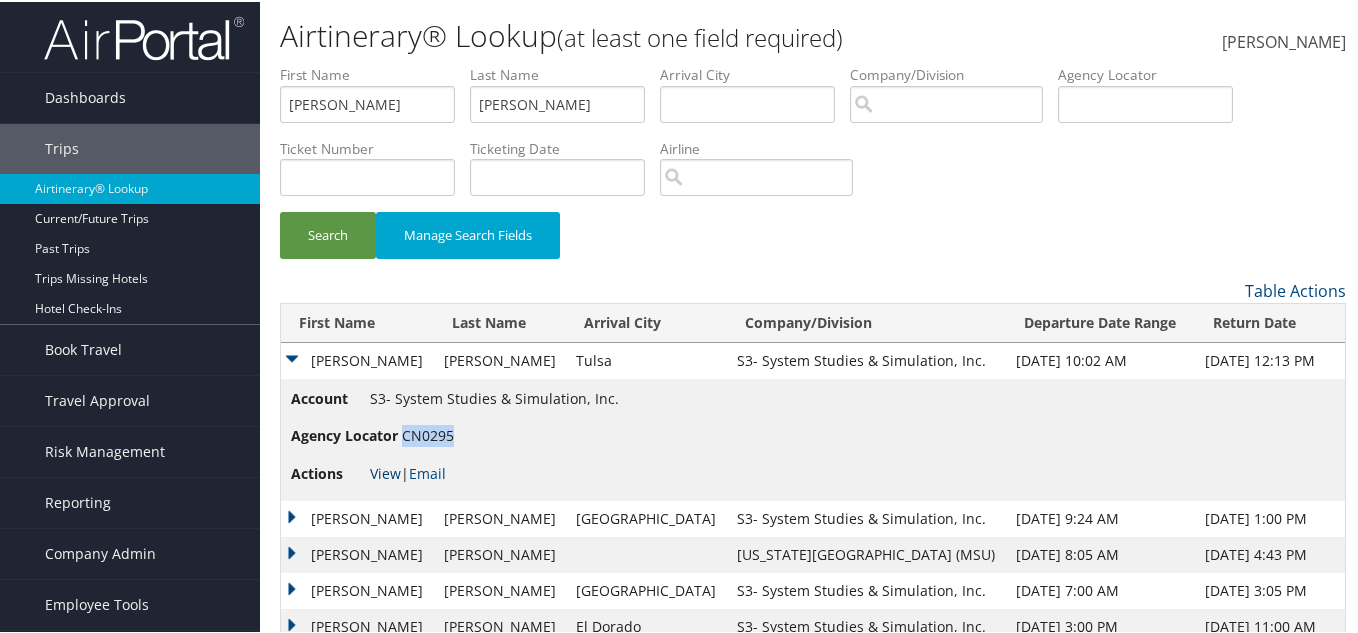 click on "View" at bounding box center [385, 471] 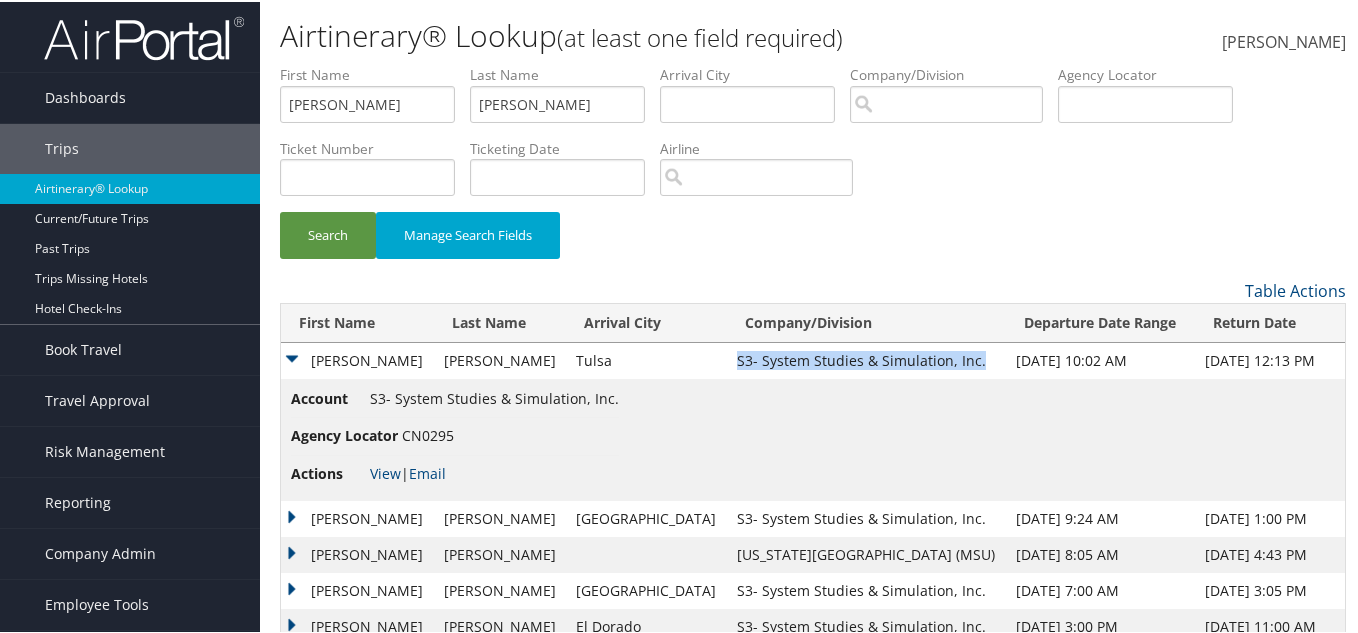 drag, startPoint x: 673, startPoint y: 360, endPoint x: 920, endPoint y: 368, distance: 247.12952 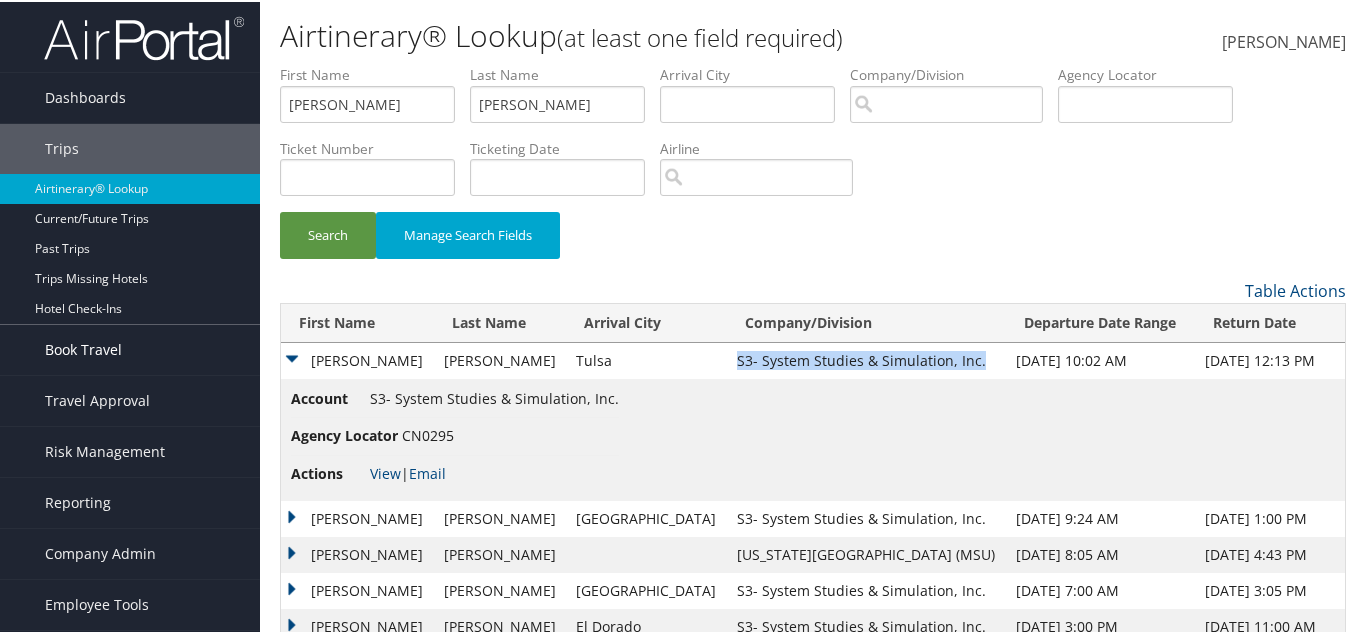 copy on "S3- System Studies & Simulation, Inc." 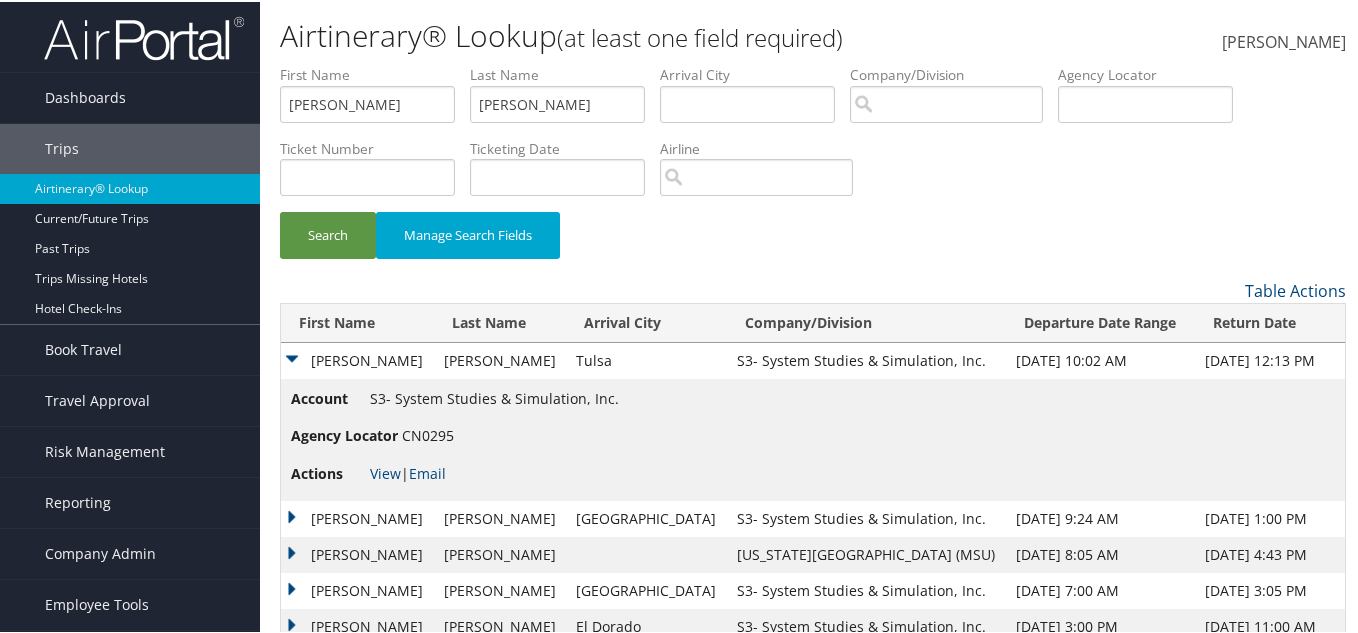click on "Search Manage Search Fields" at bounding box center (813, 170) 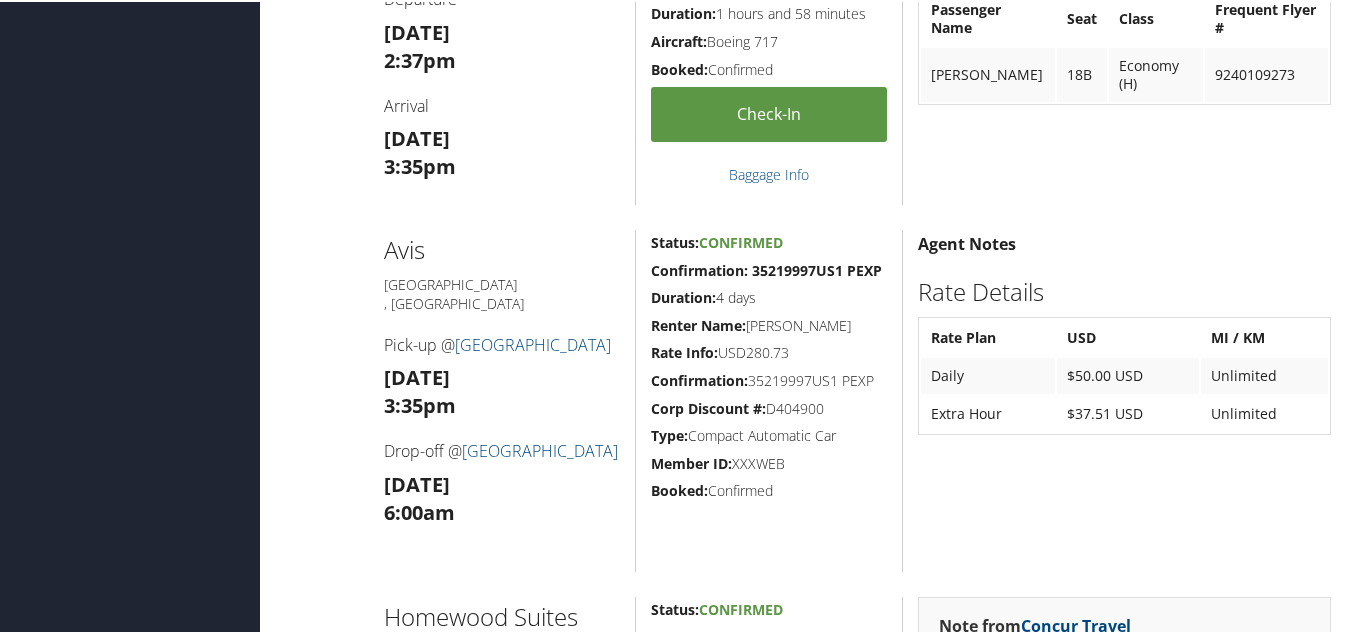 scroll, scrollTop: 1400, scrollLeft: 0, axis: vertical 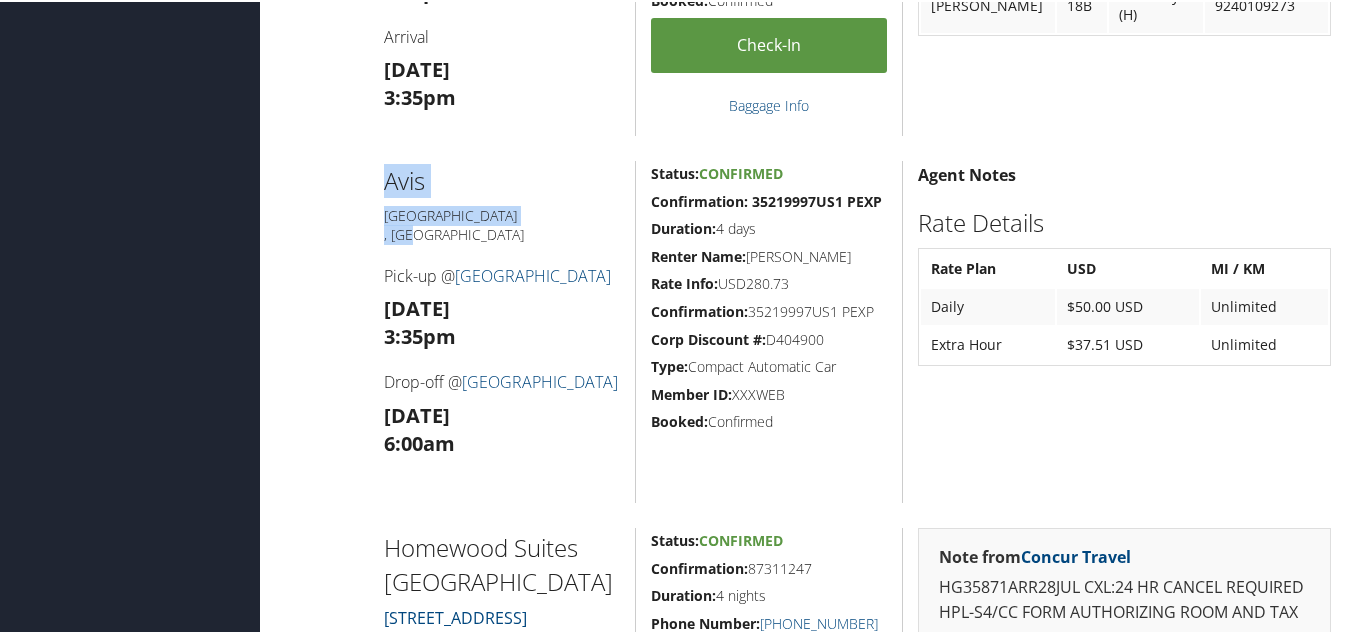 drag, startPoint x: 469, startPoint y: 218, endPoint x: 381, endPoint y: 175, distance: 97.94386 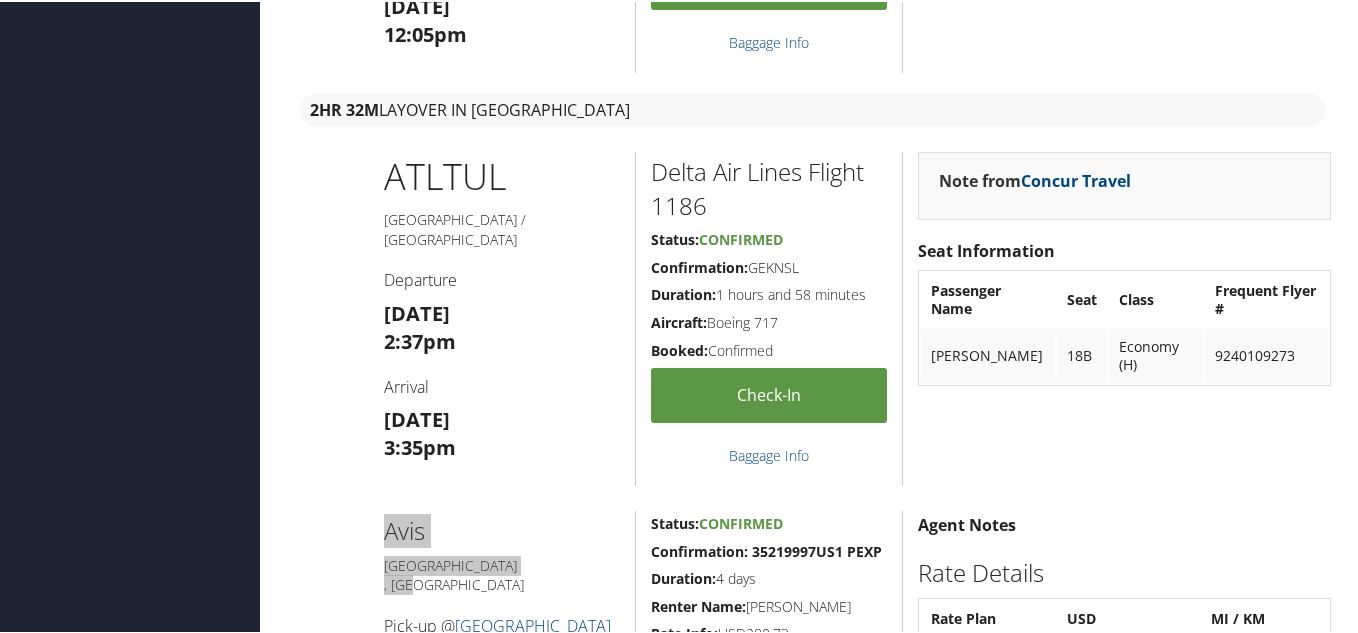 scroll, scrollTop: 700, scrollLeft: 0, axis: vertical 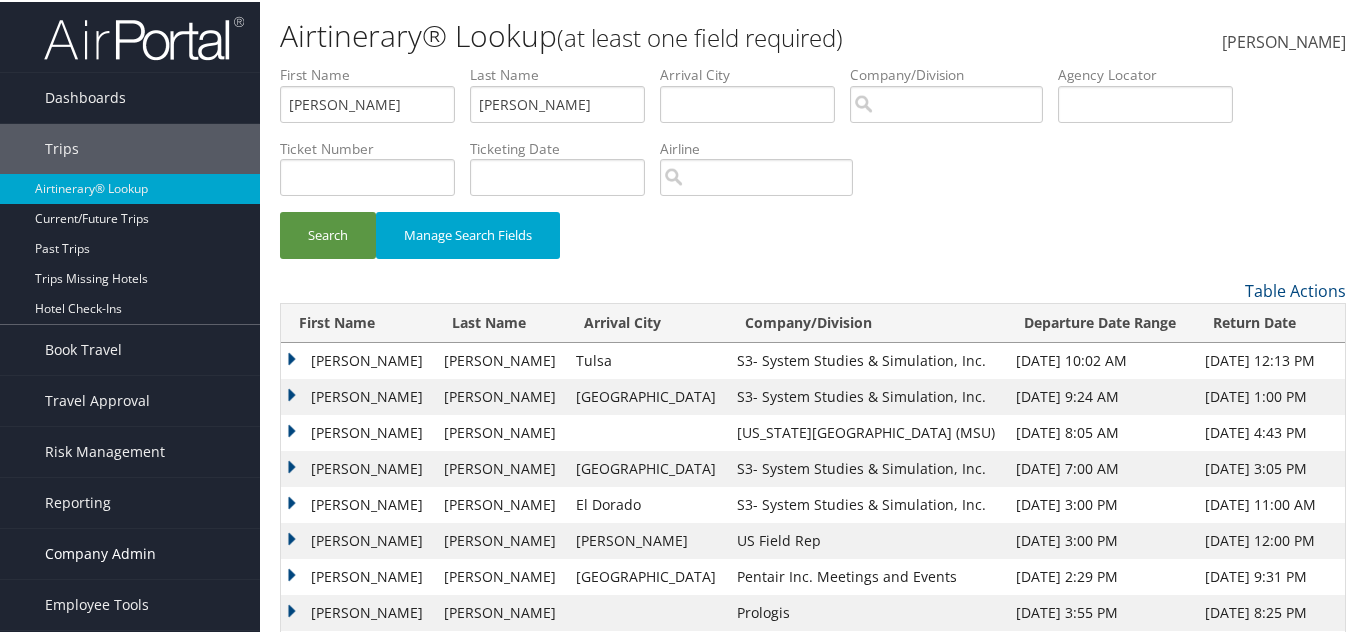 click on "Company Admin" at bounding box center [100, 552] 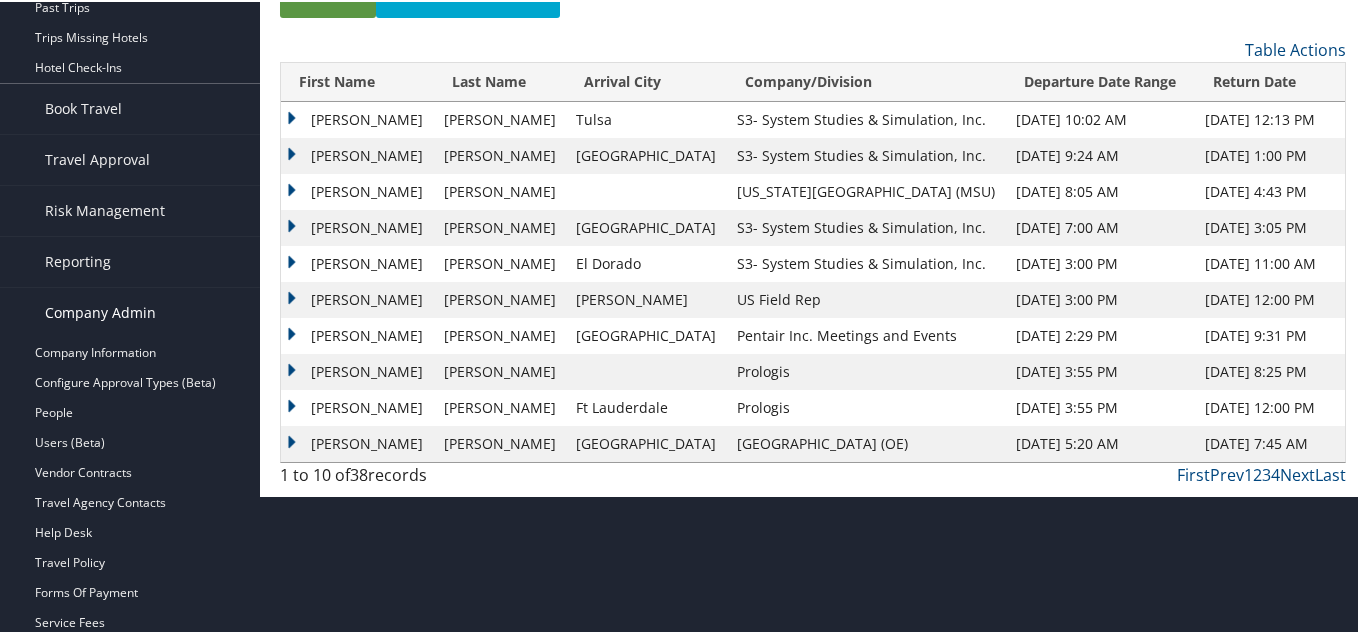scroll, scrollTop: 300, scrollLeft: 0, axis: vertical 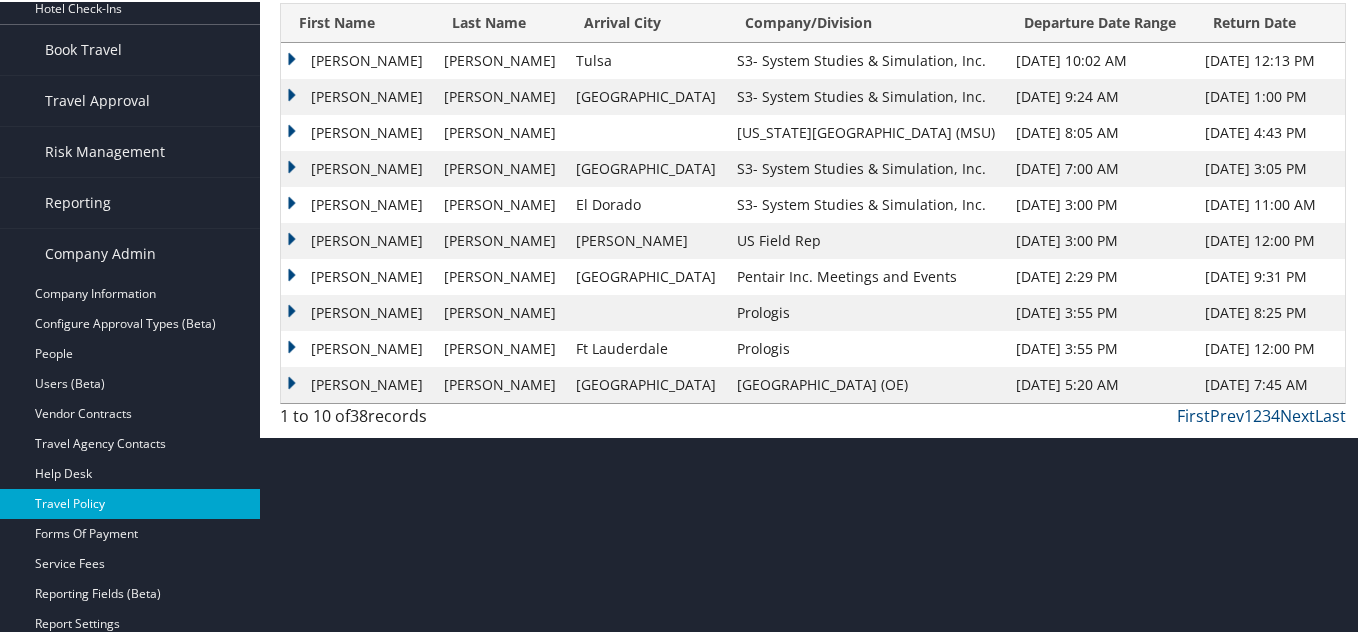 click on "Travel Policy" at bounding box center [130, 502] 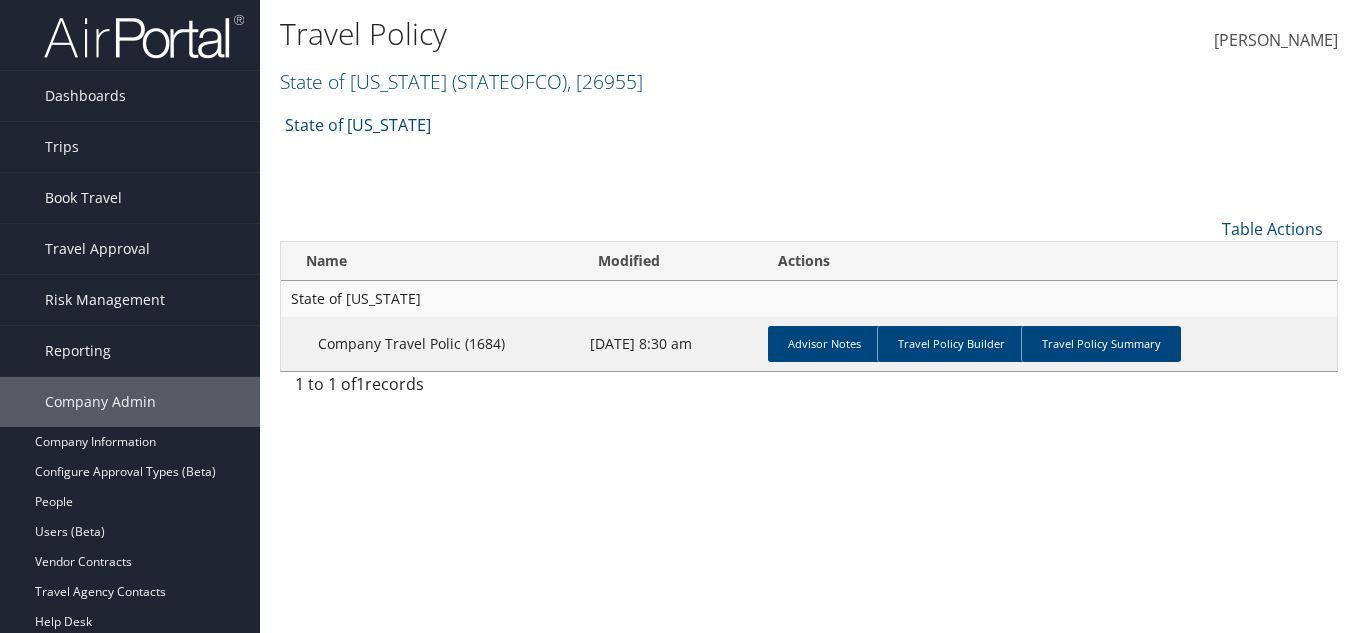 scroll, scrollTop: 0, scrollLeft: 0, axis: both 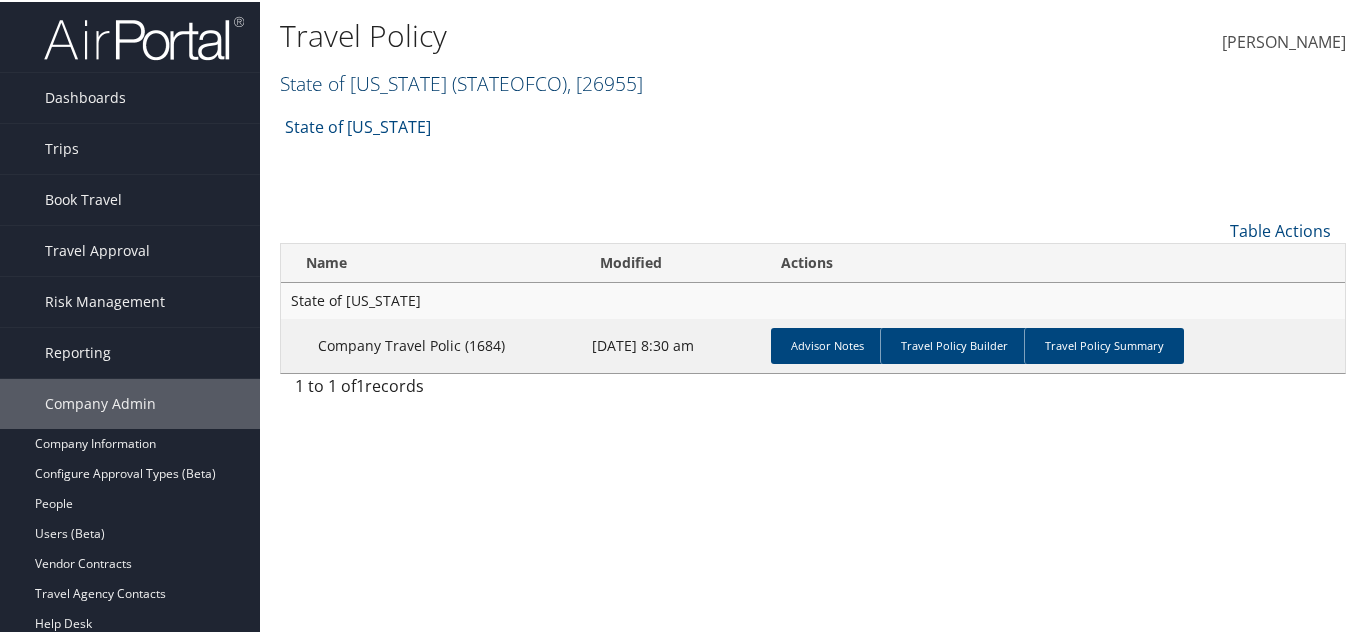 click on "( STATEOFCO )" at bounding box center [509, 81] 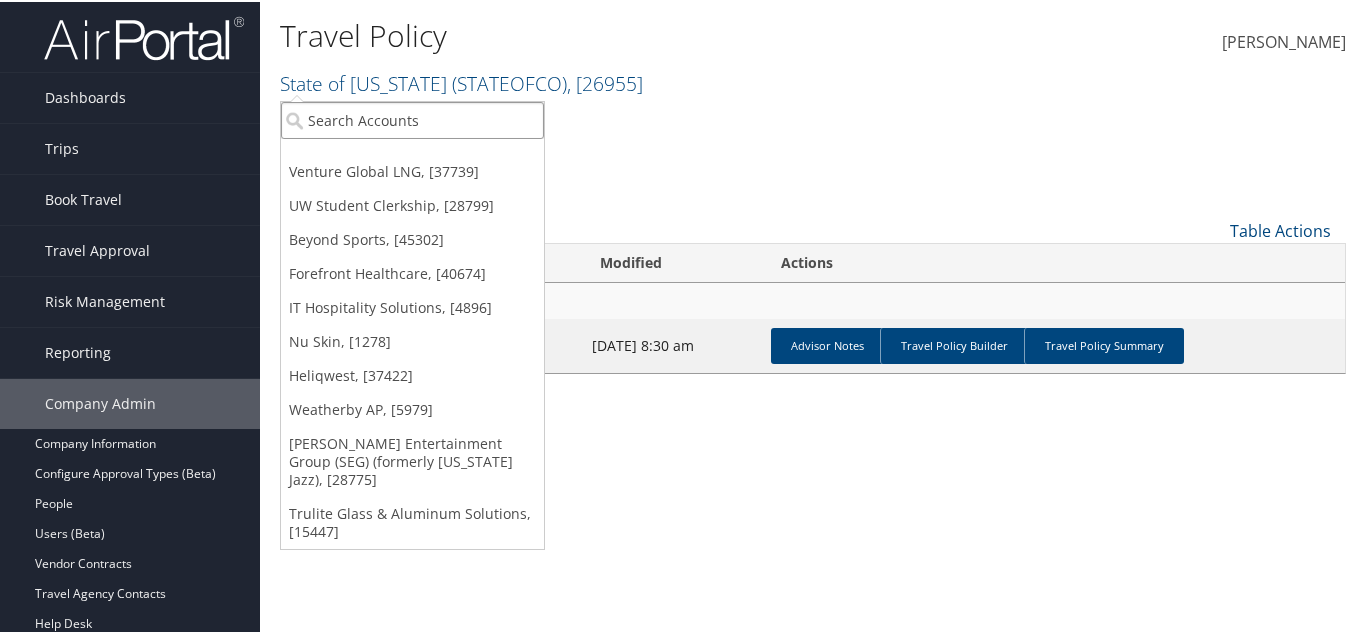 click at bounding box center (412, 118) 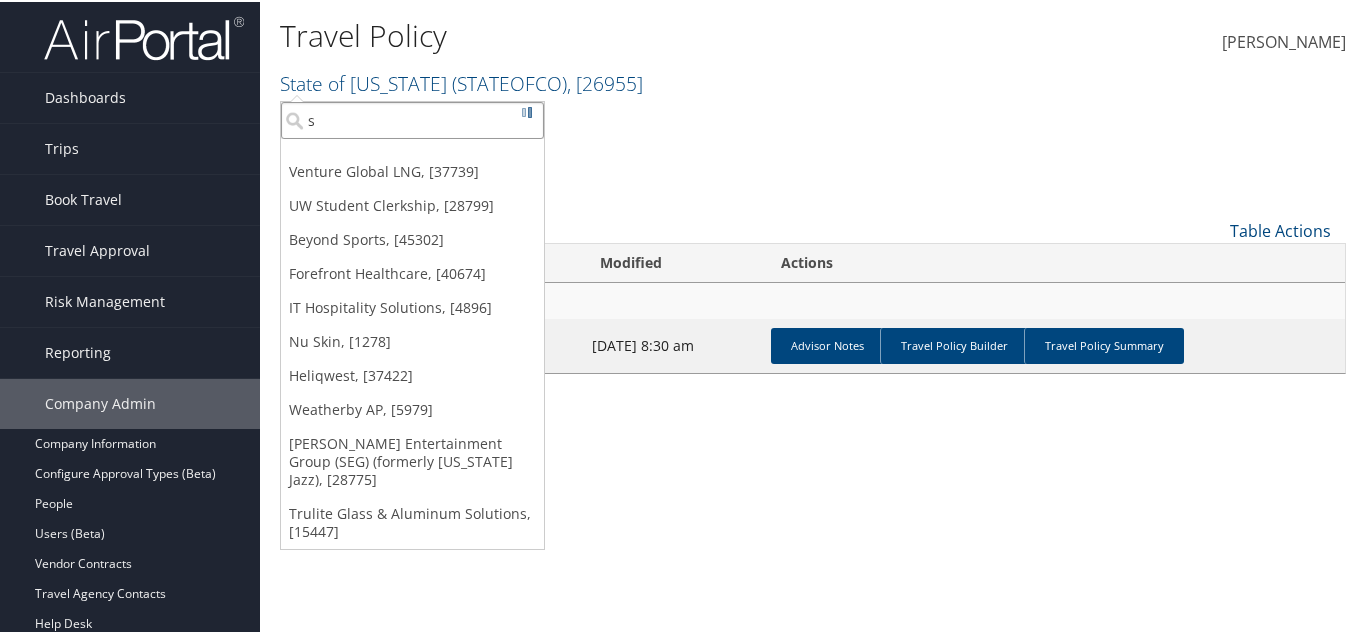 type on "s3" 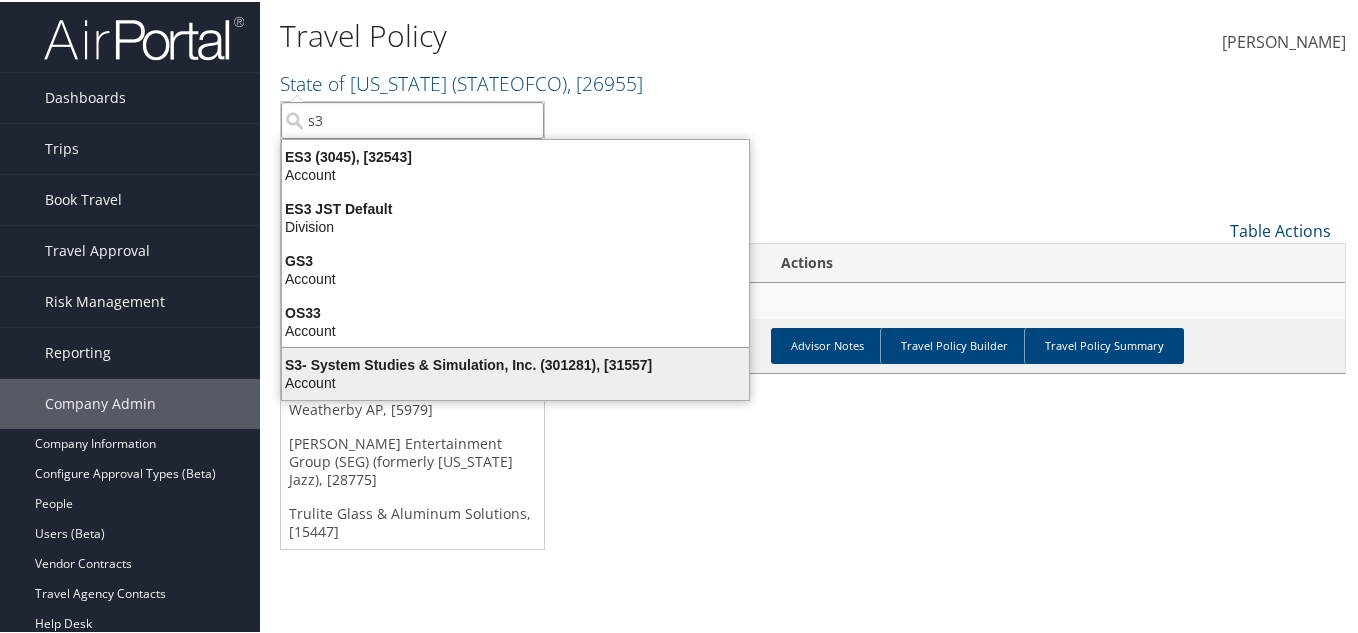 click on "Account" at bounding box center [515, 381] 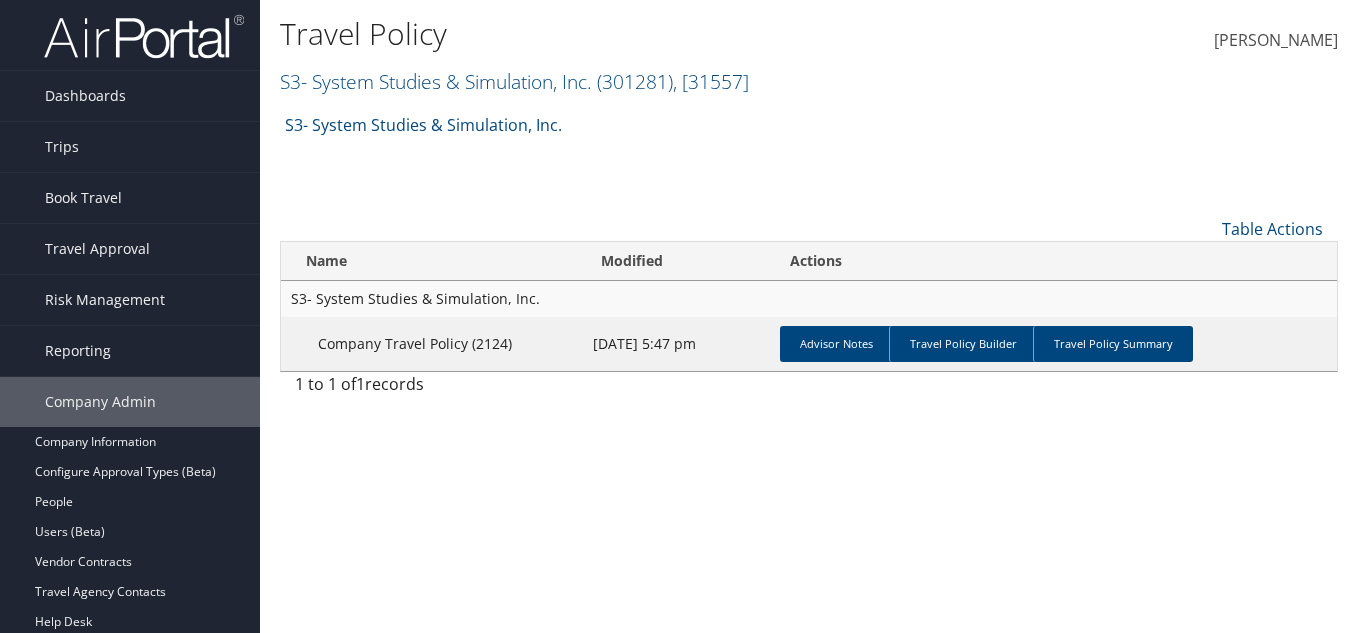 scroll, scrollTop: 0, scrollLeft: 0, axis: both 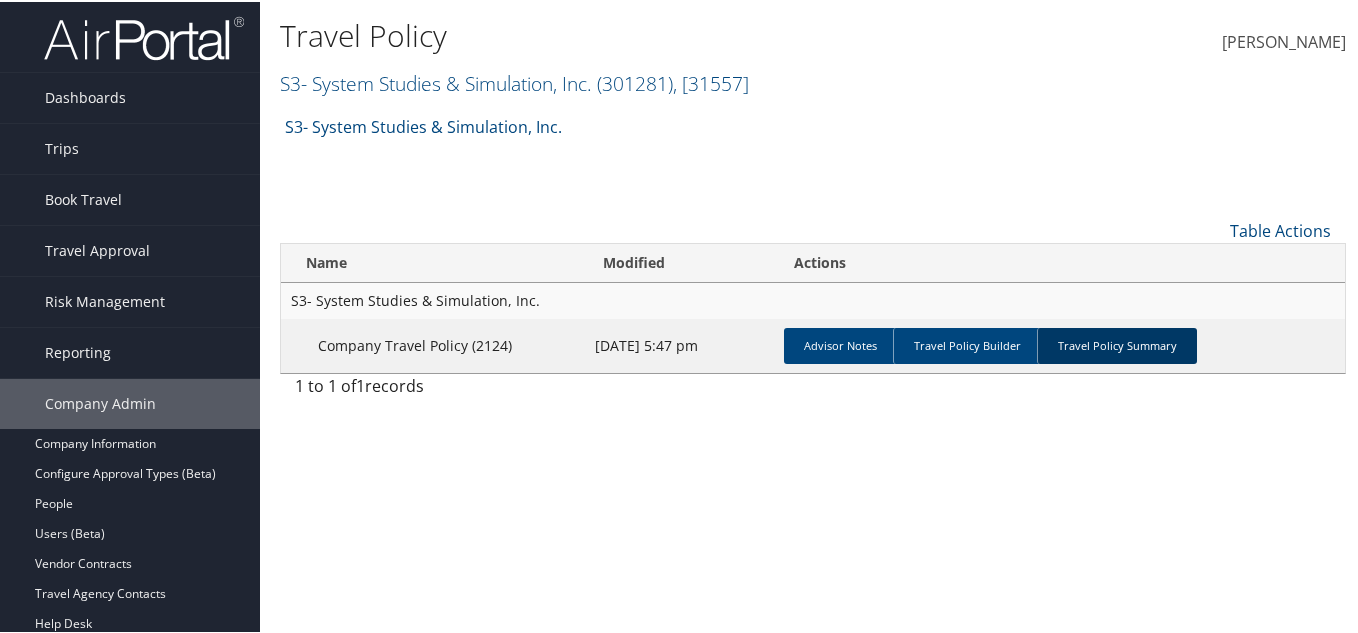 click on "Travel Policy Summary" at bounding box center (1117, 344) 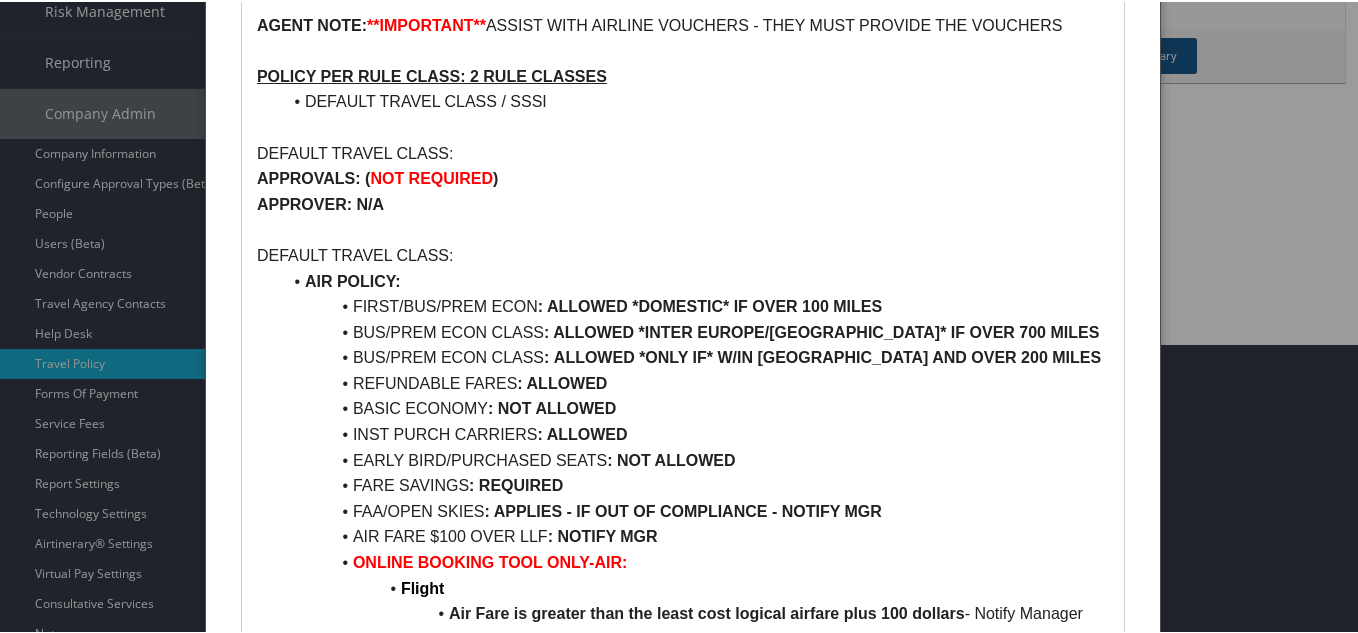 scroll, scrollTop: 300, scrollLeft: 0, axis: vertical 